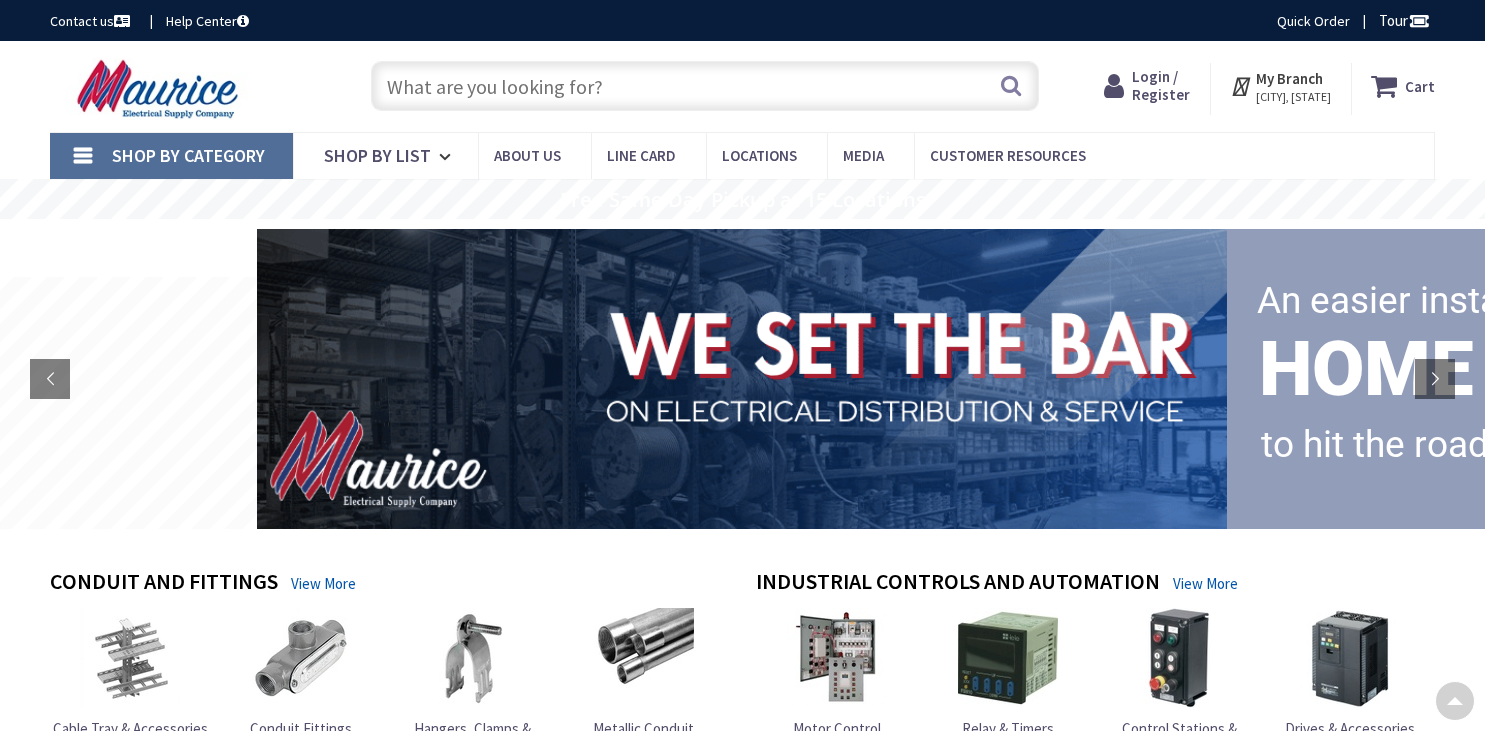 scroll, scrollTop: 2088, scrollLeft: 0, axis: vertical 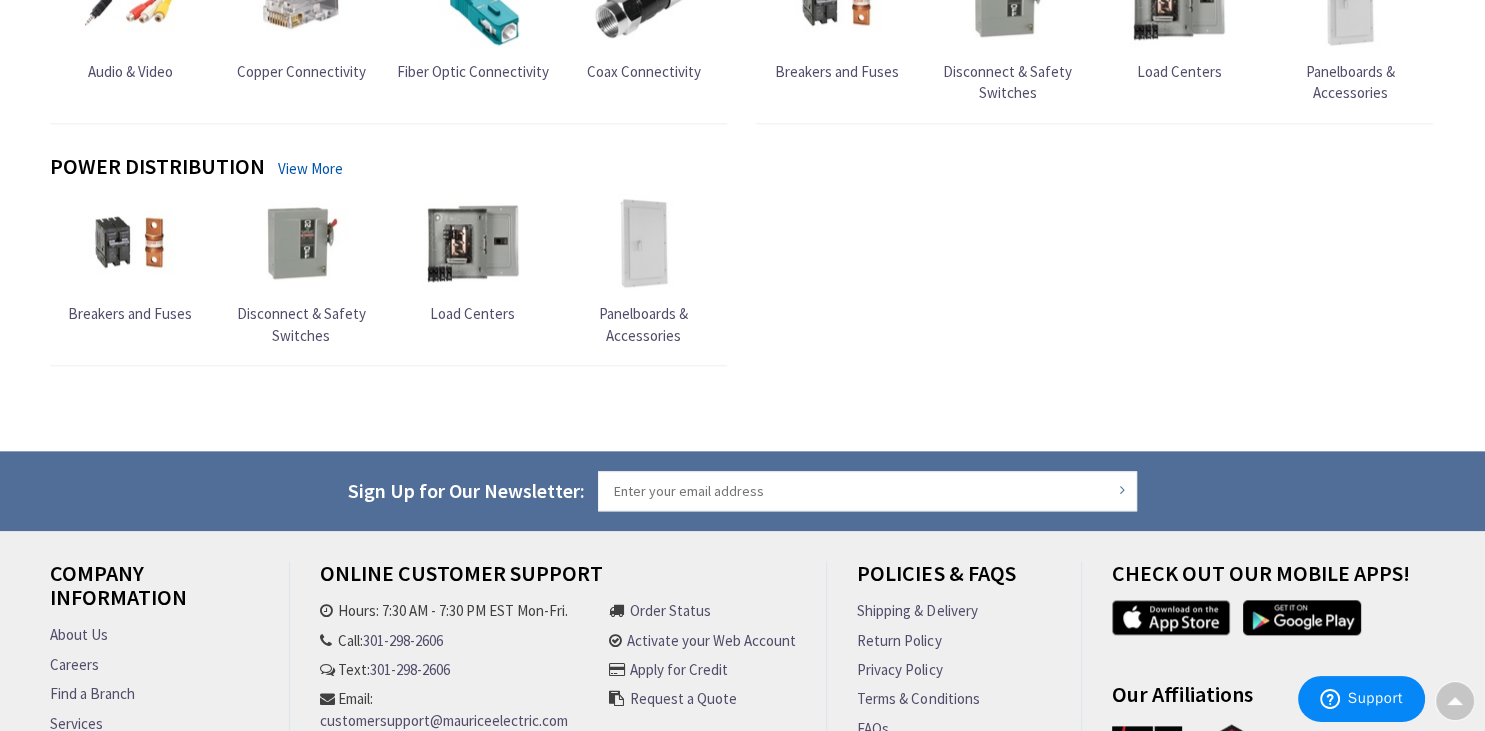 click on "Careers" at bounding box center [74, 664] 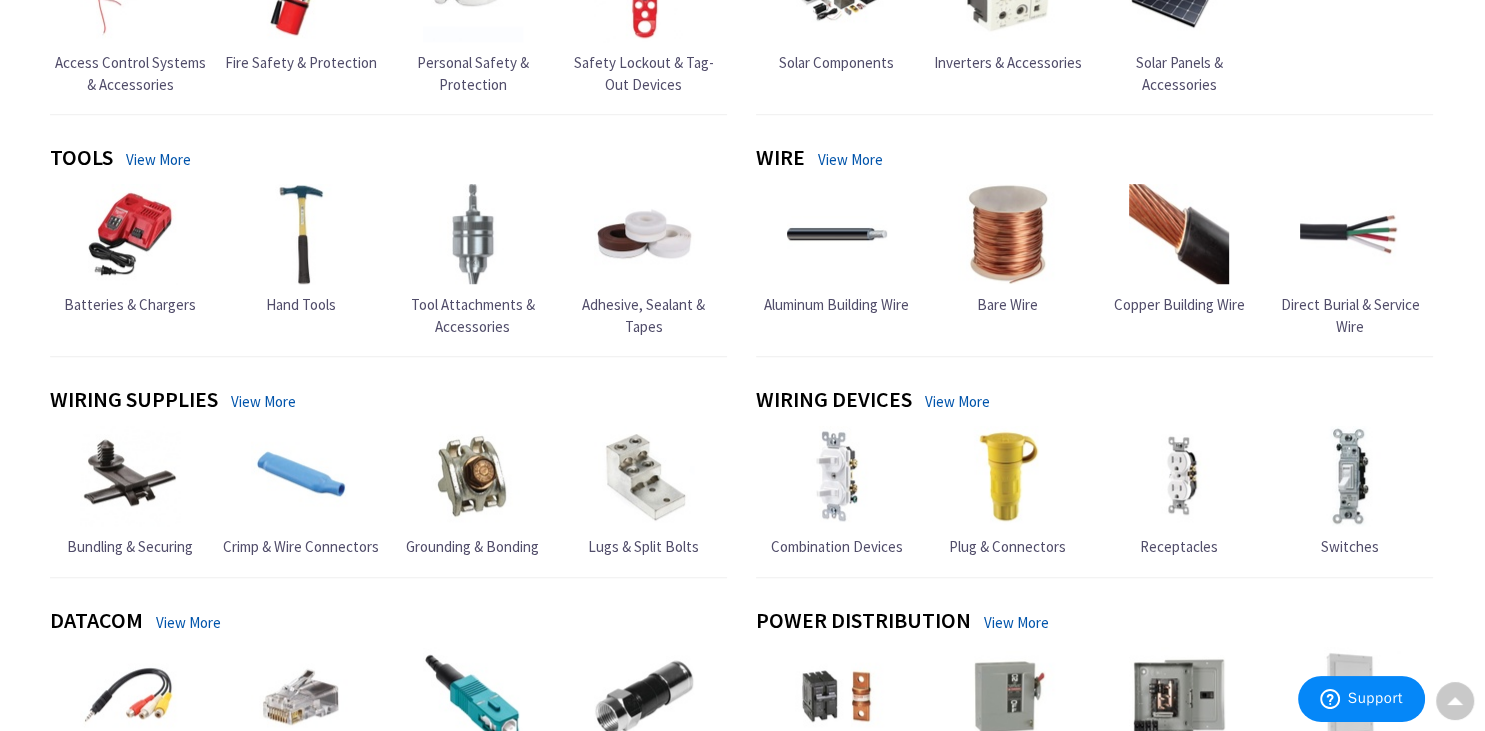 scroll, scrollTop: 404, scrollLeft: 0, axis: vertical 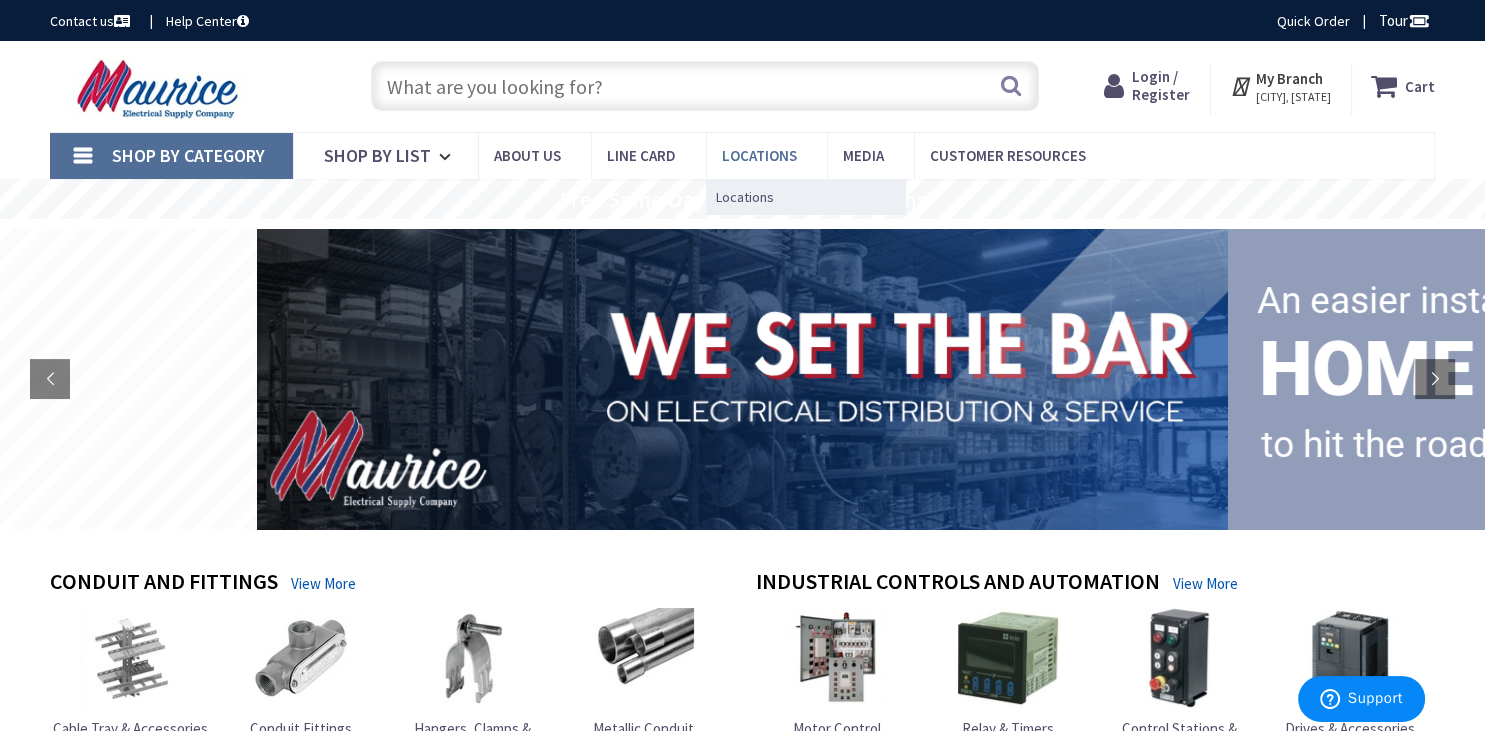 click on "Locations" at bounding box center (759, 155) 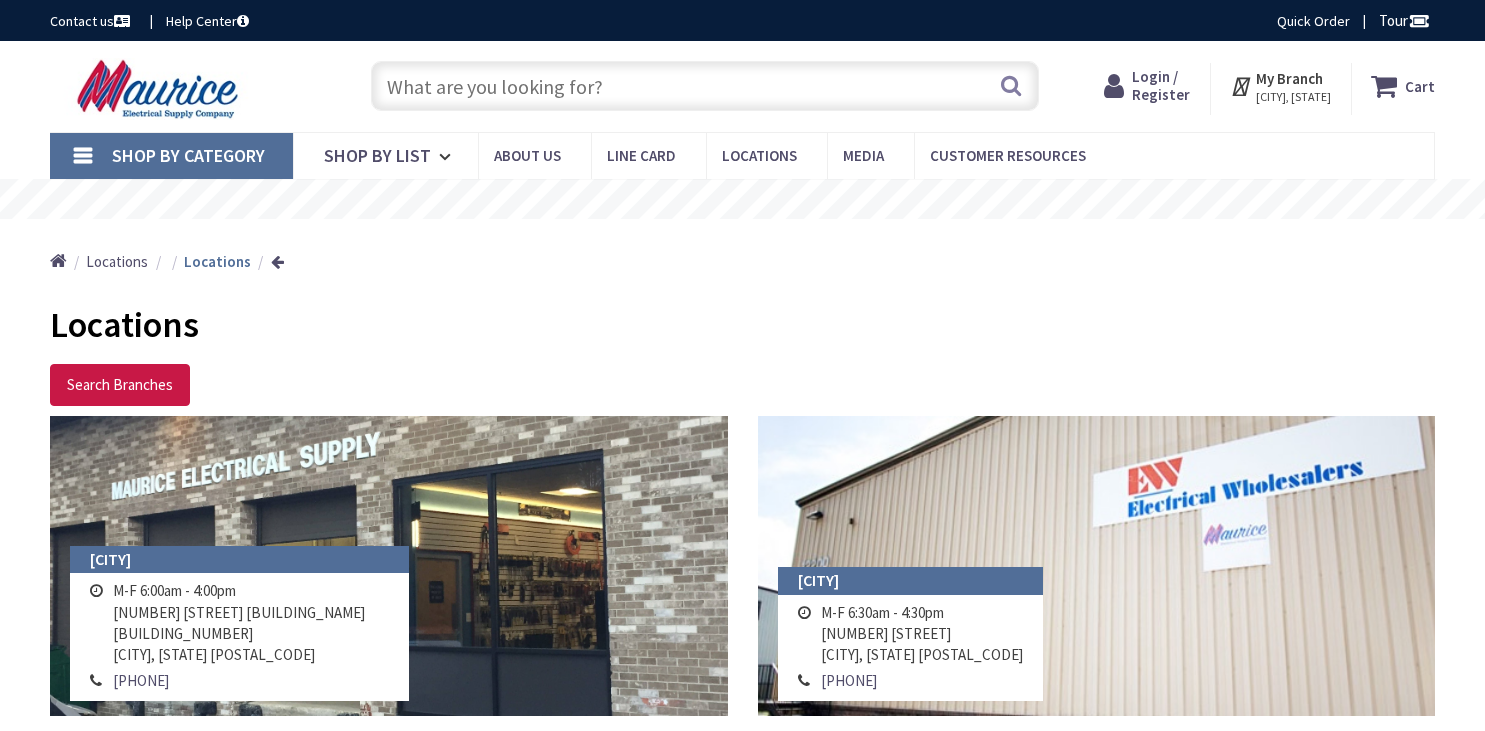 scroll, scrollTop: 0, scrollLeft: 0, axis: both 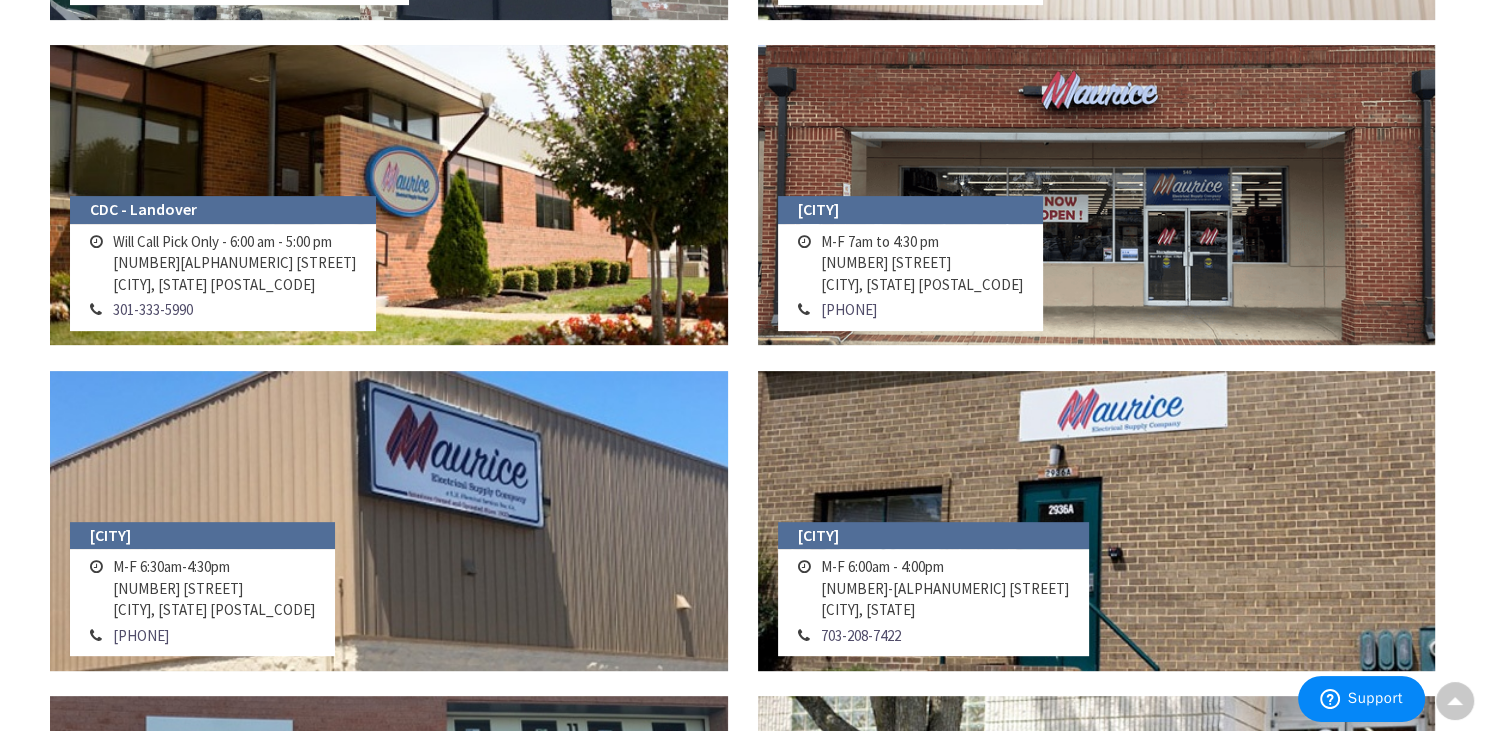 click on "[NUMBER] [STREET]
[CITY], [STATE] [POSTAL_CODE]" at bounding box center (922, 263) 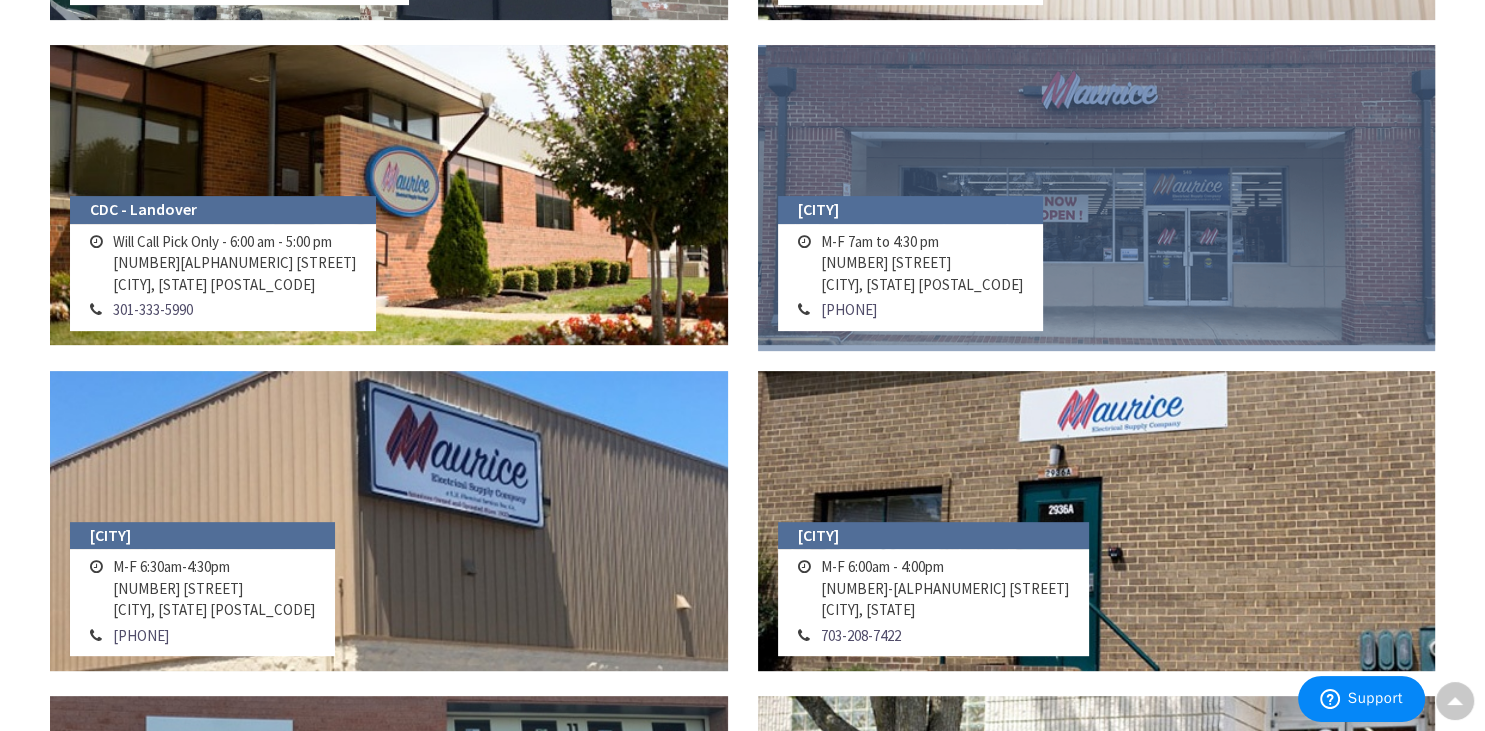 click at bounding box center [1097, 195] 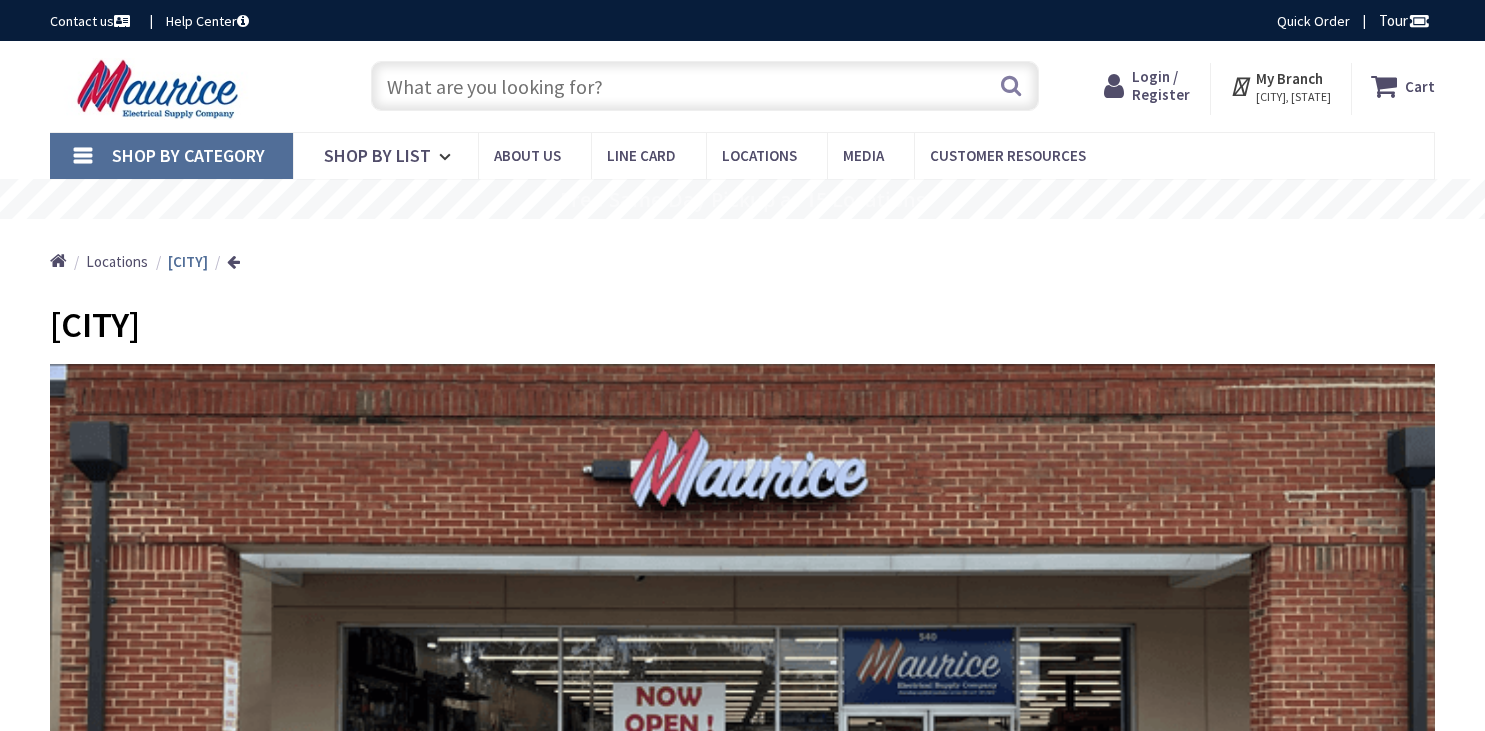 scroll, scrollTop: 0, scrollLeft: 0, axis: both 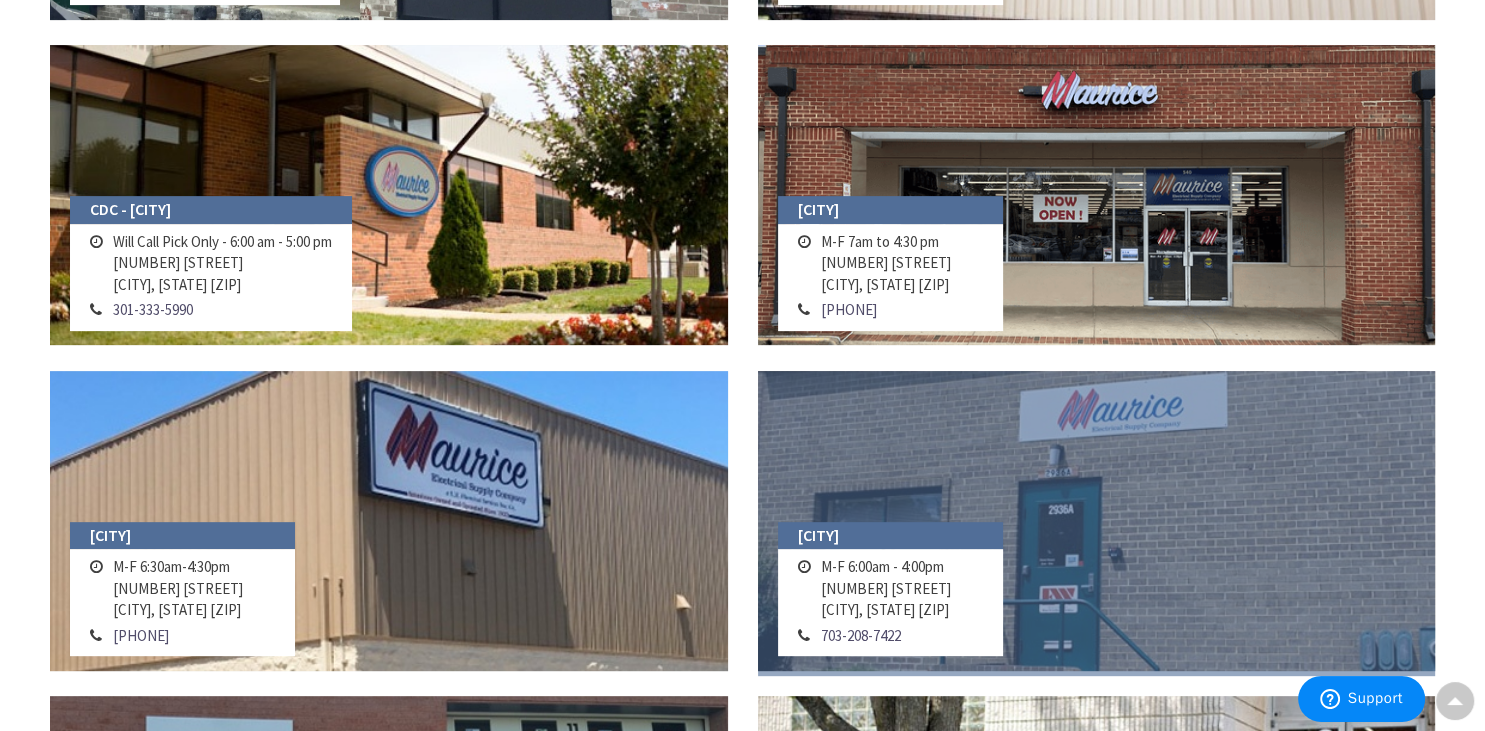 click at bounding box center (1097, 521) 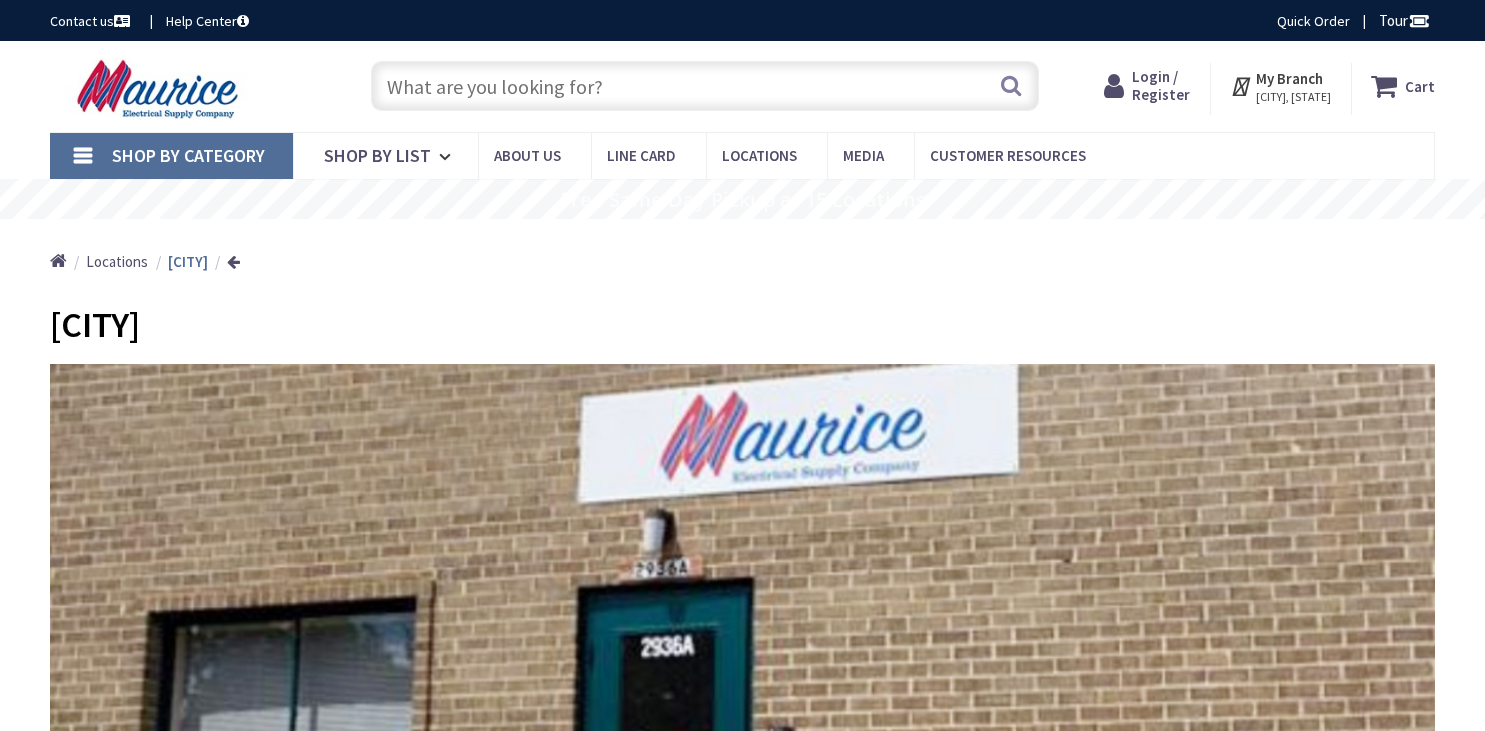 scroll, scrollTop: 0, scrollLeft: 0, axis: both 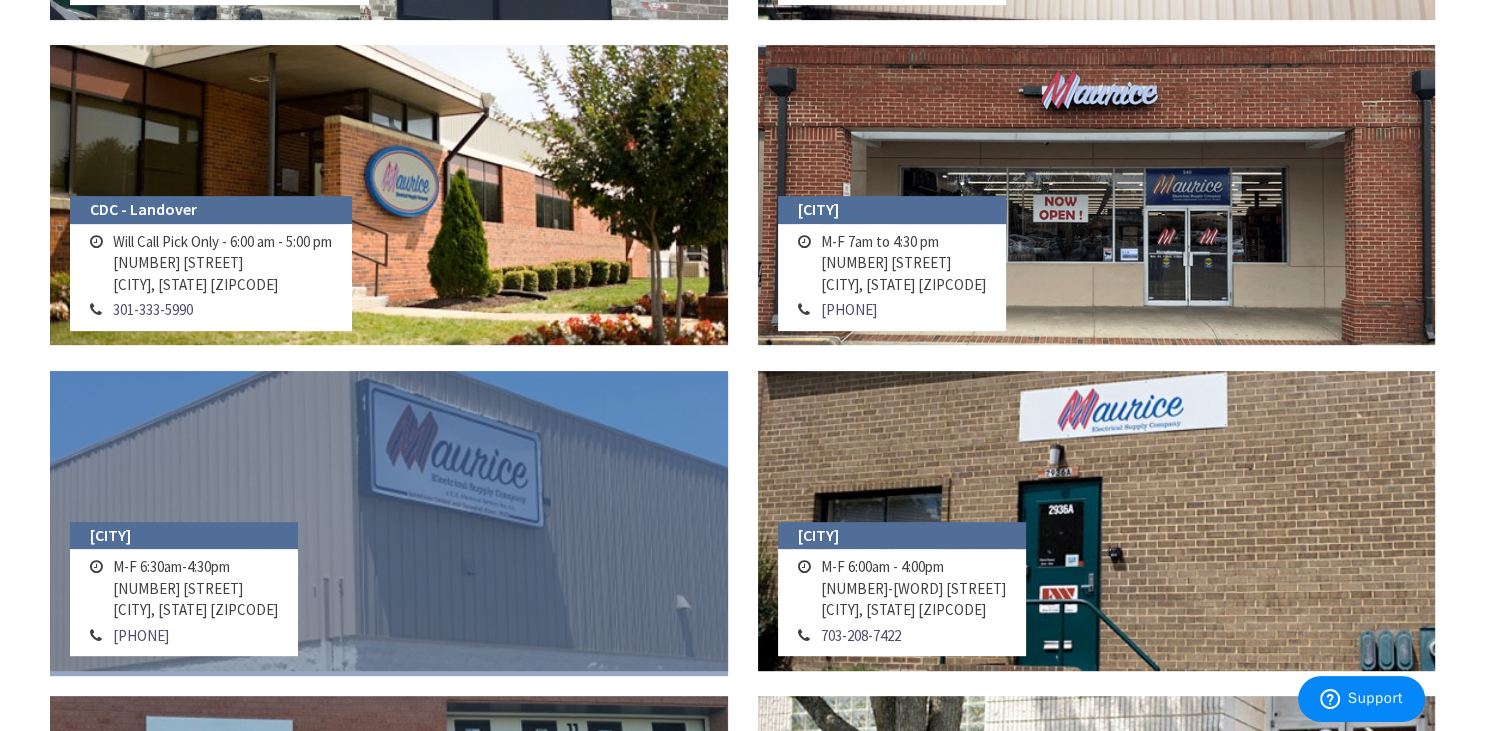 click at bounding box center [389, 521] 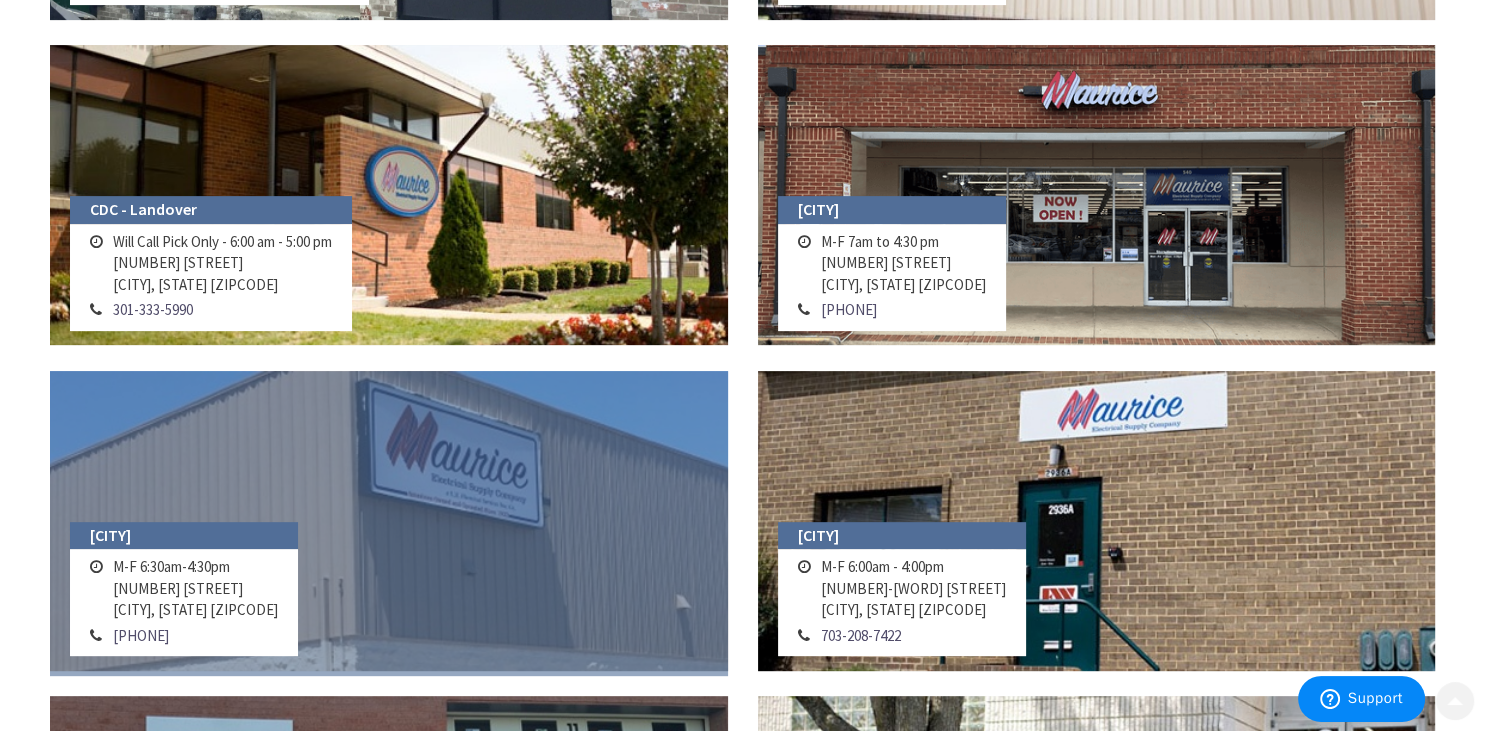 scroll, scrollTop: 681, scrollLeft: 0, axis: vertical 